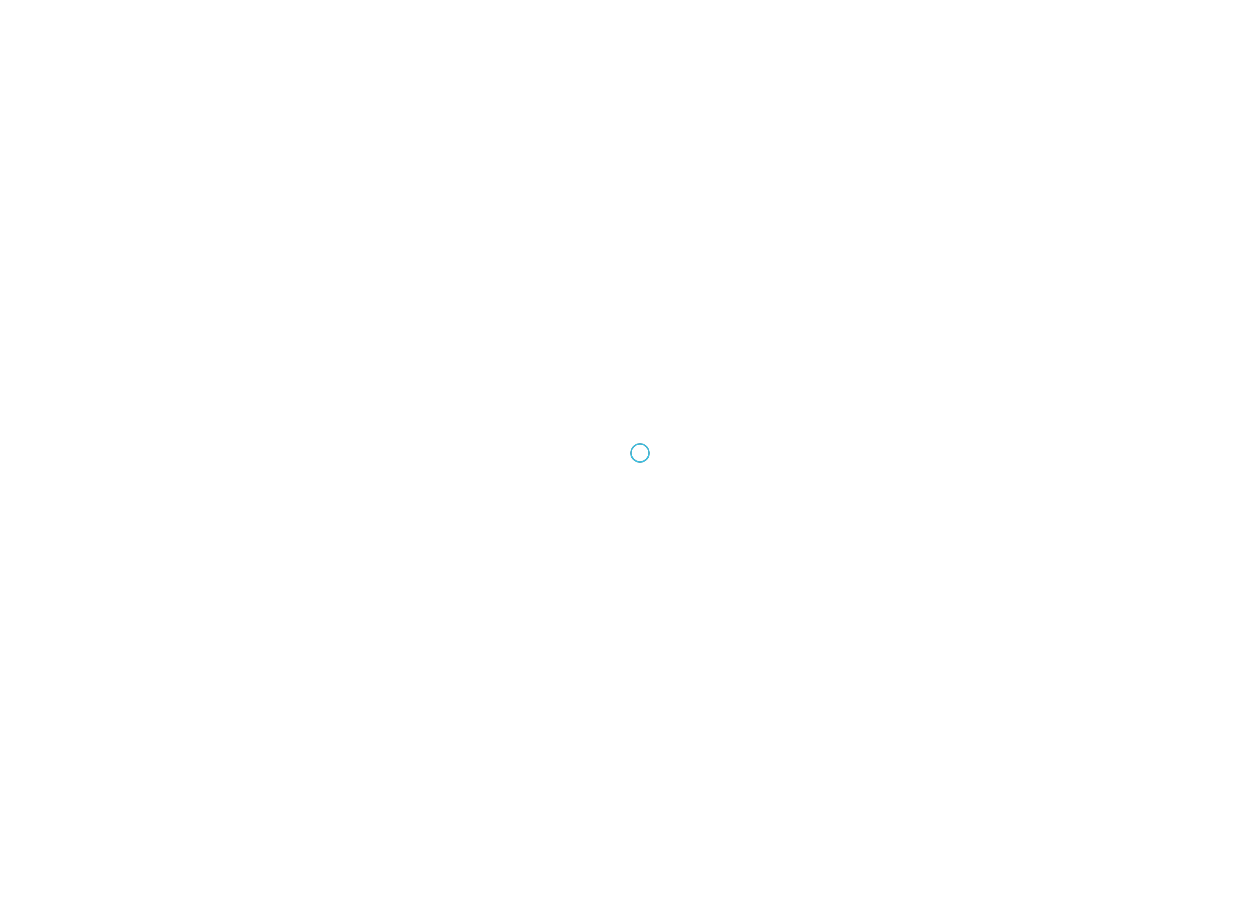 scroll, scrollTop: 0, scrollLeft: 0, axis: both 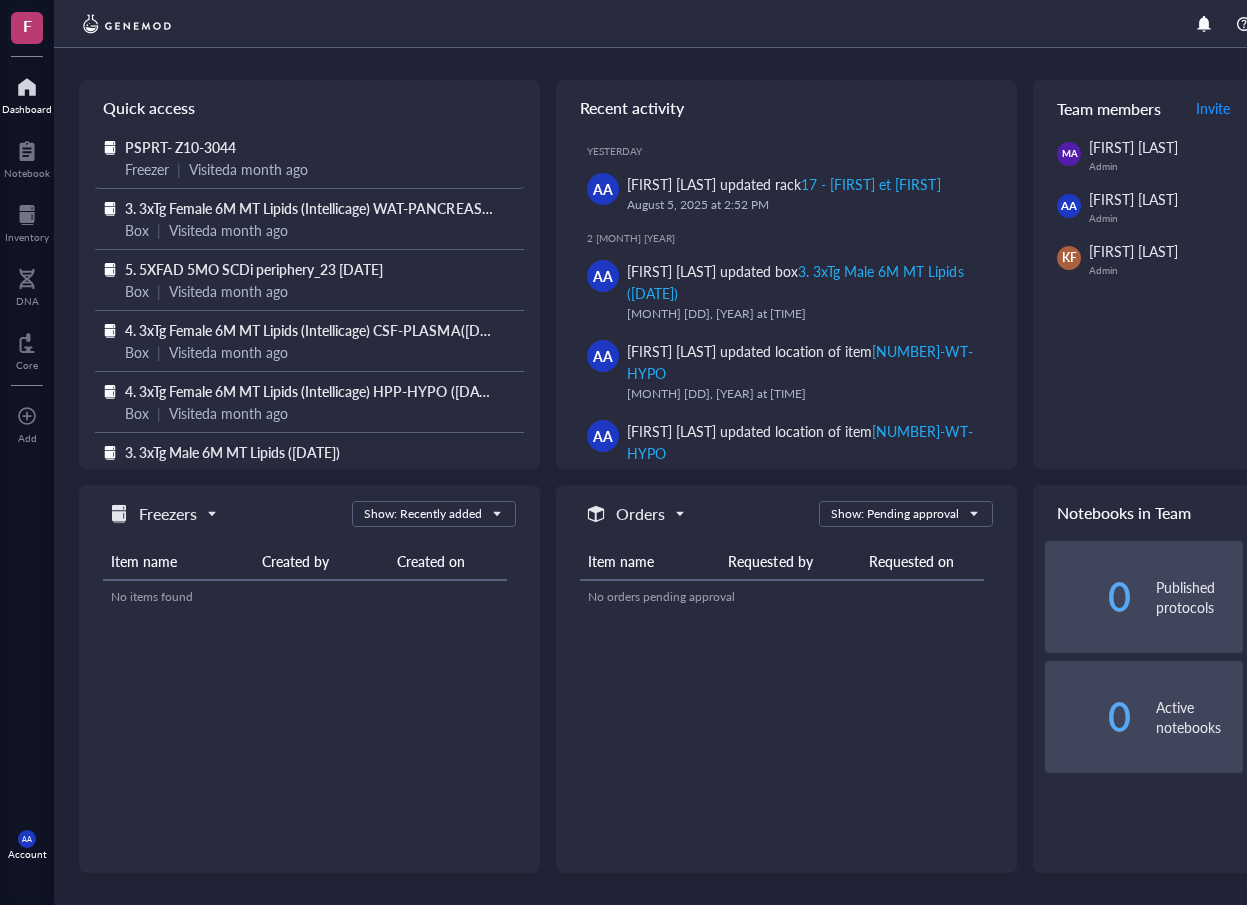 click on "PSPRT- Z10-3044" at bounding box center (180, 147) 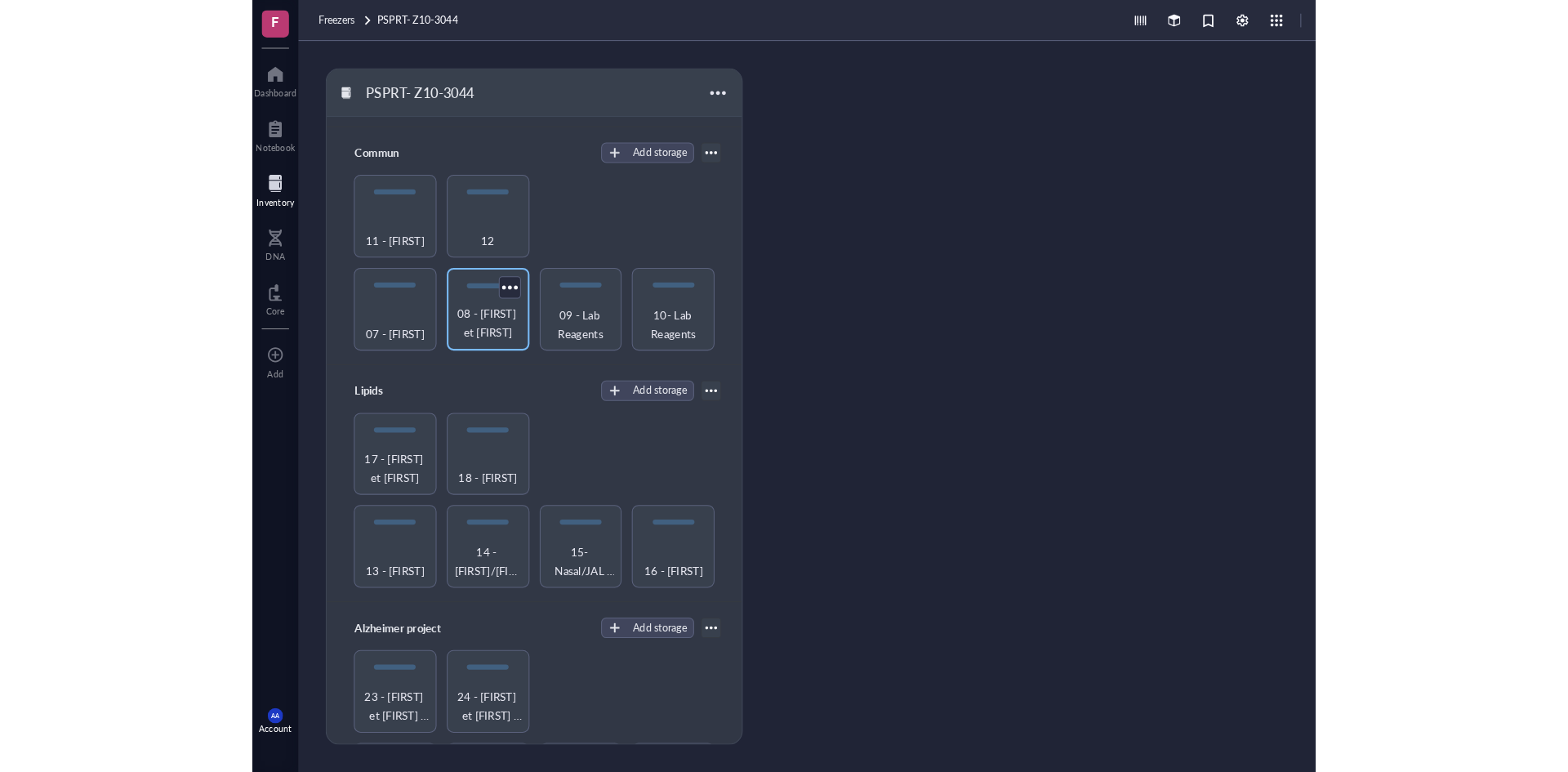 scroll, scrollTop: 233, scrollLeft: 0, axis: vertical 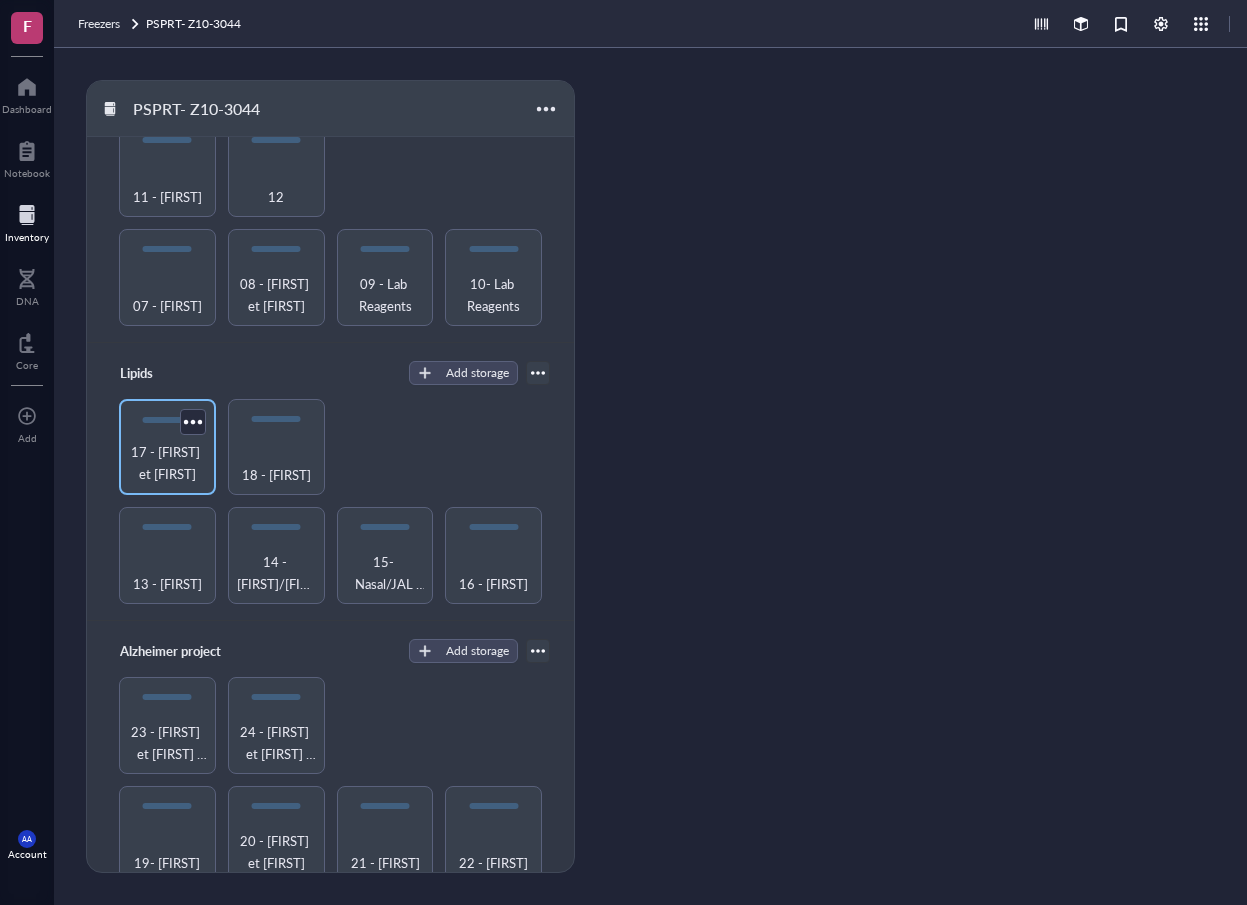 click on "17 - [FIRST] et [FIRST]" at bounding box center [167, 463] 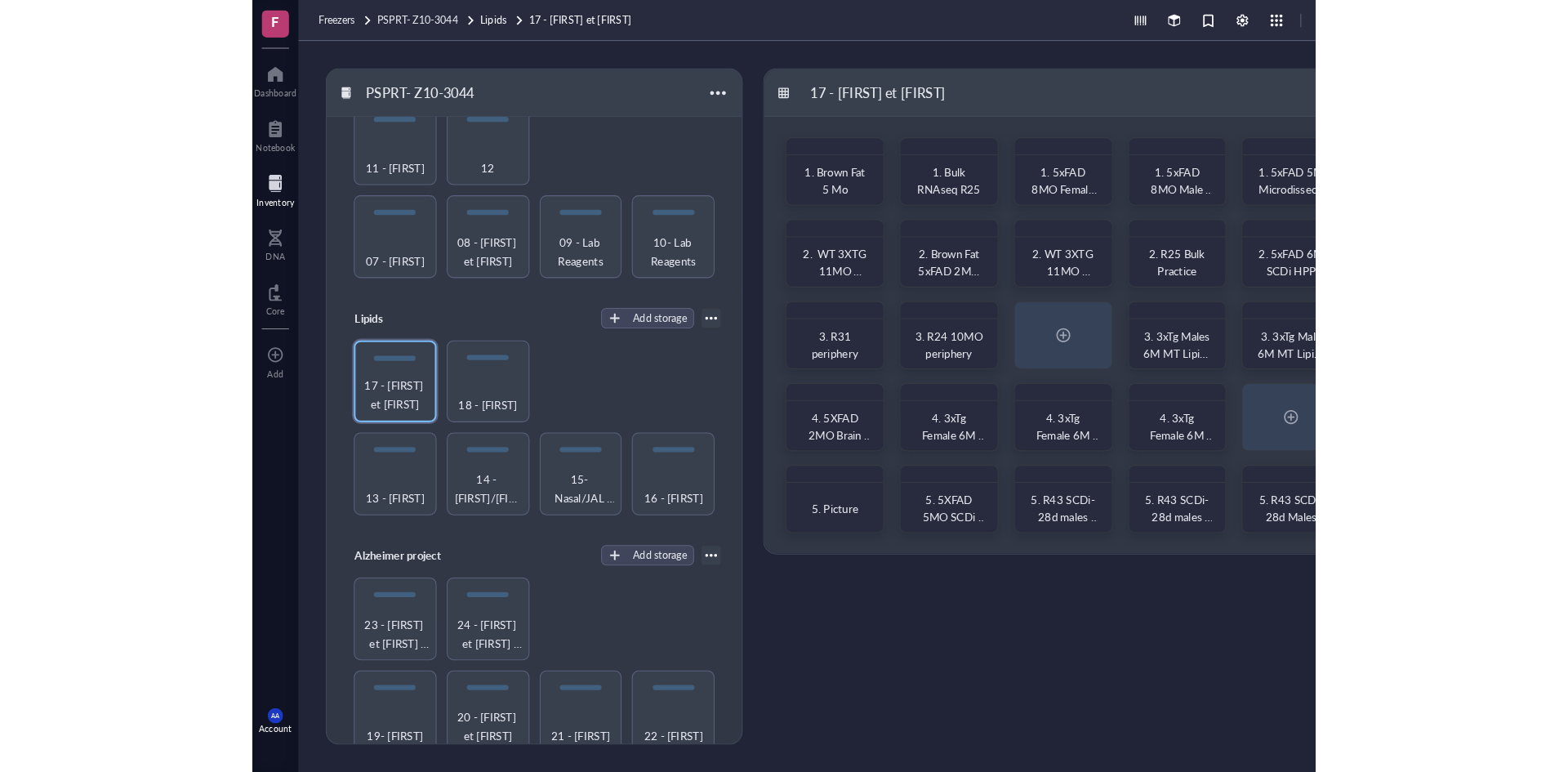 scroll, scrollTop: 252, scrollLeft: 0, axis: vertical 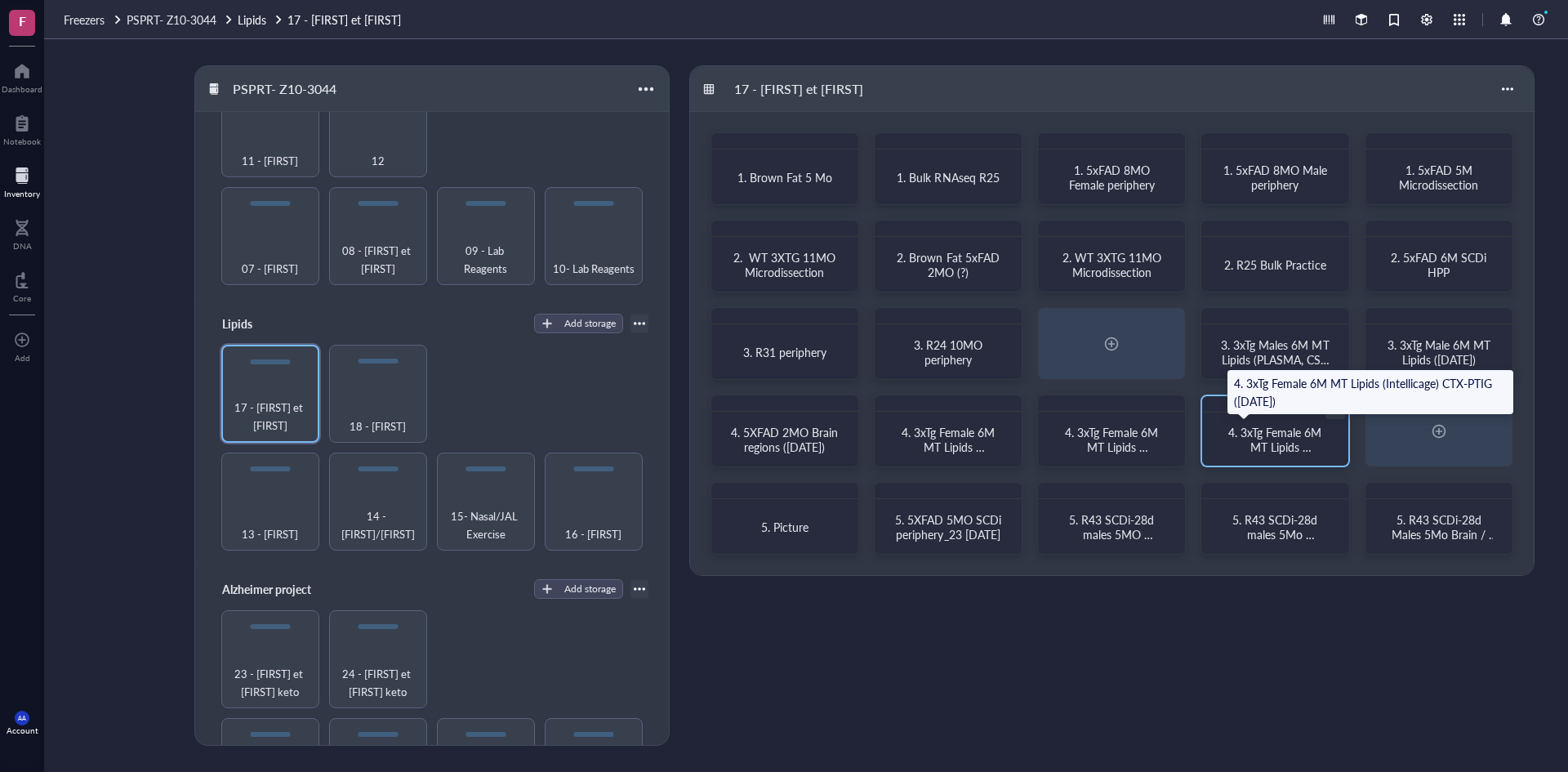 click on "4. 3xTg Female 6M MT Lipids (Intellicage) CTX-PTIG ([DATE])" at bounding box center [1276, 454] 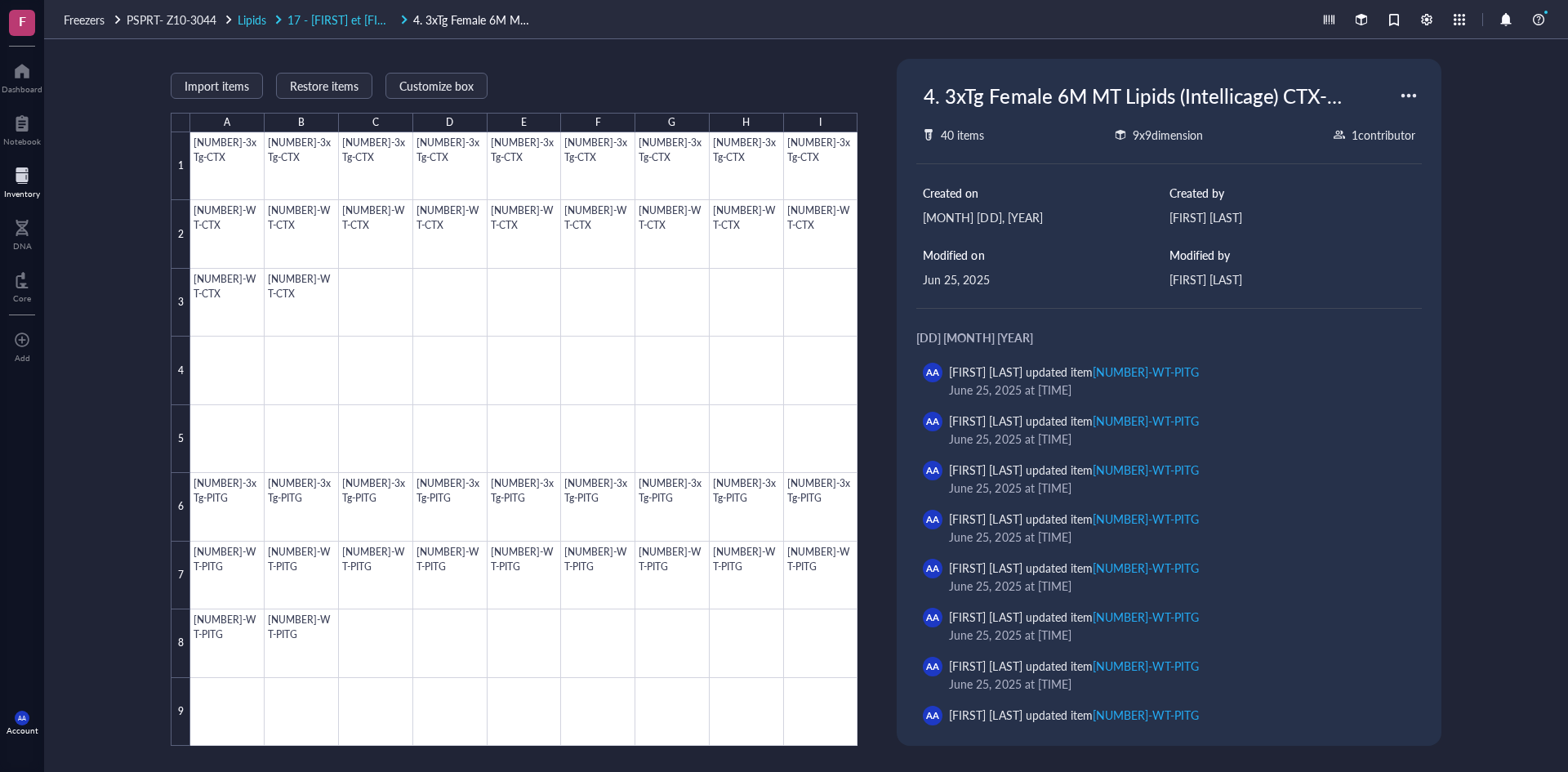 click on "17 - [FIRST] et [FIRST]" at bounding box center (344, 20) 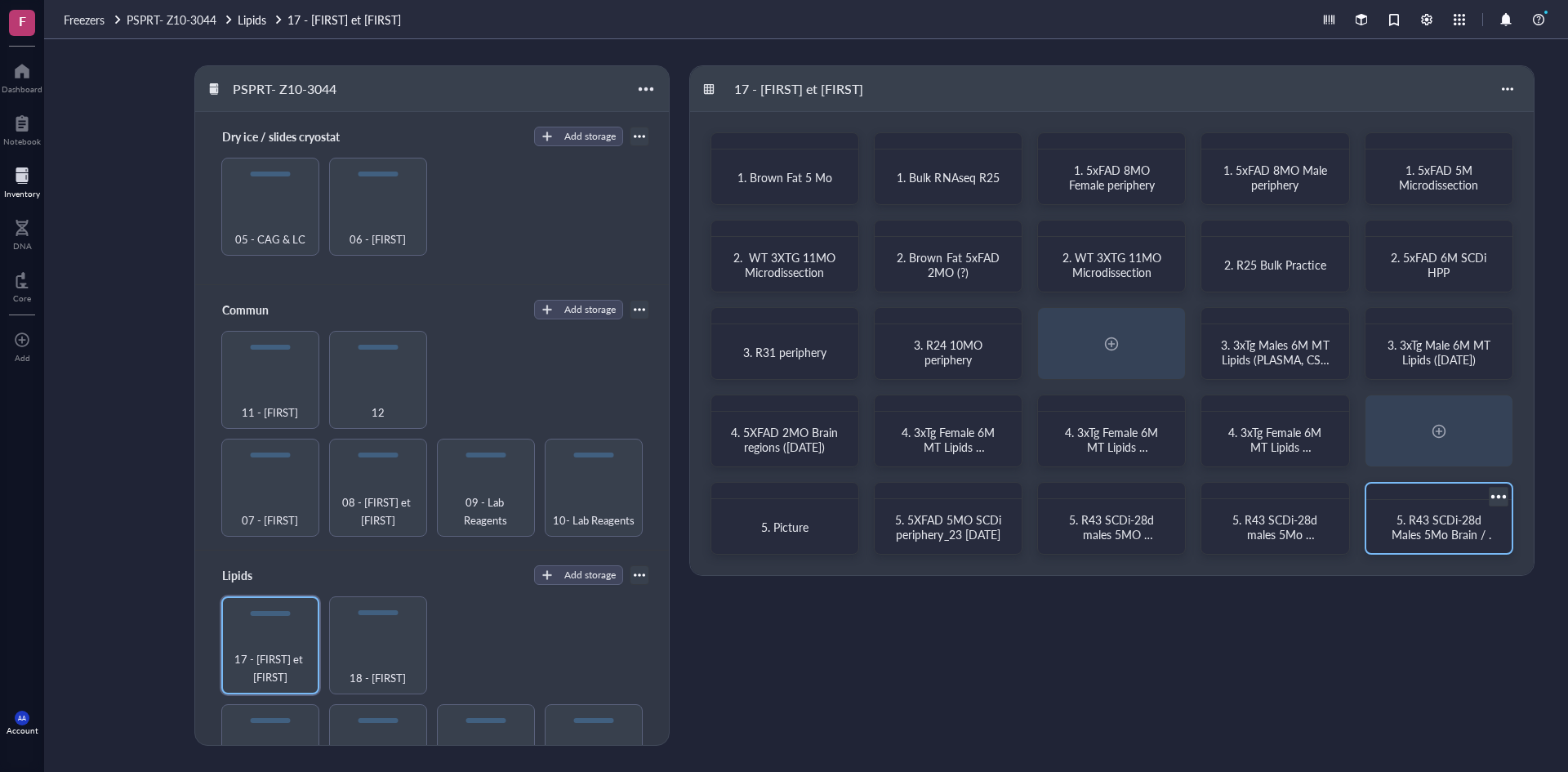 click on "5. R43 SCDi-28d Males 5Mo Brain / 19 [MONTH] [YEAR]" at bounding box center (1441, 534) 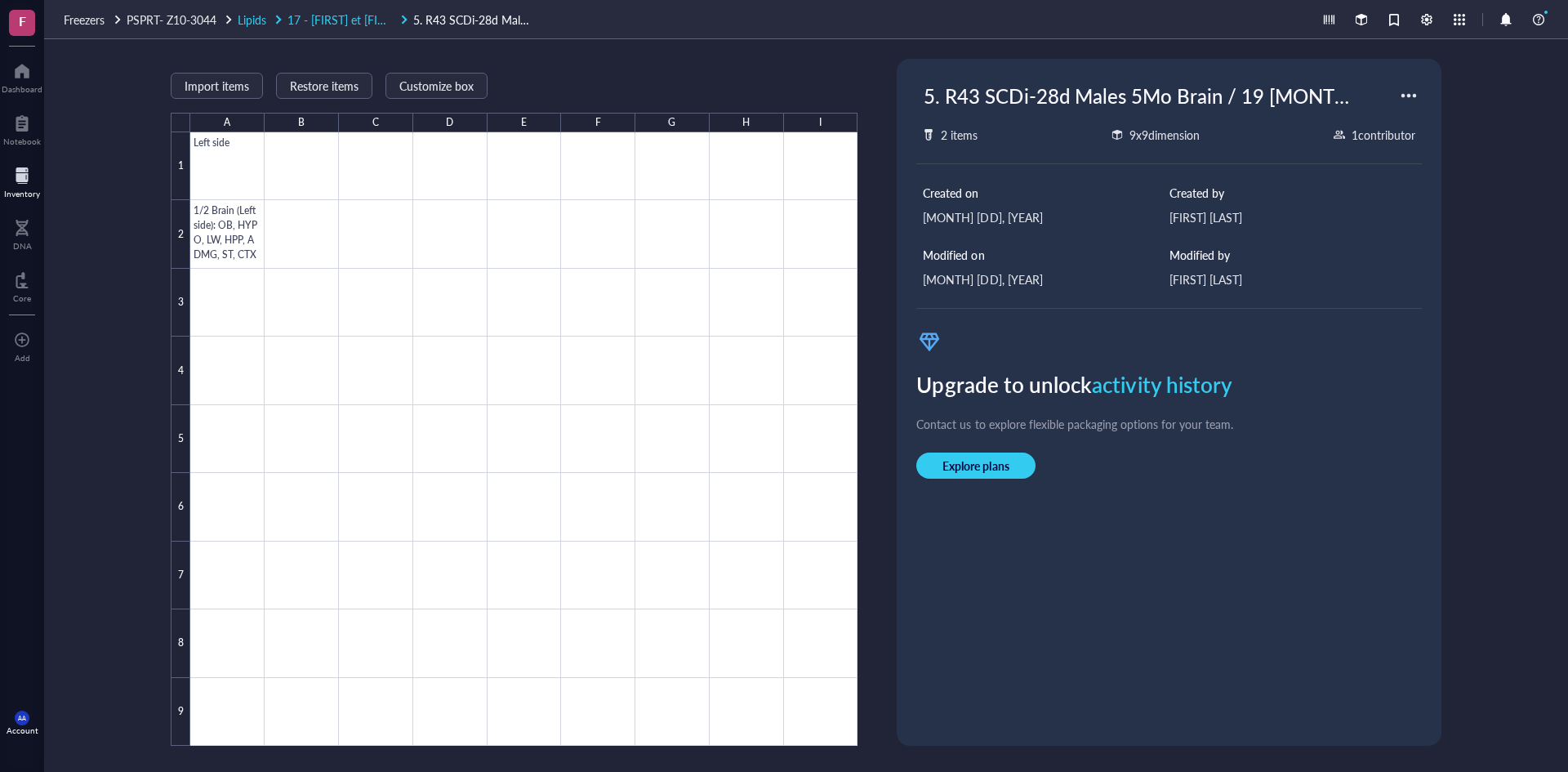 click on "17 - [FIRST] et [FIRST]" at bounding box center [344, 20] 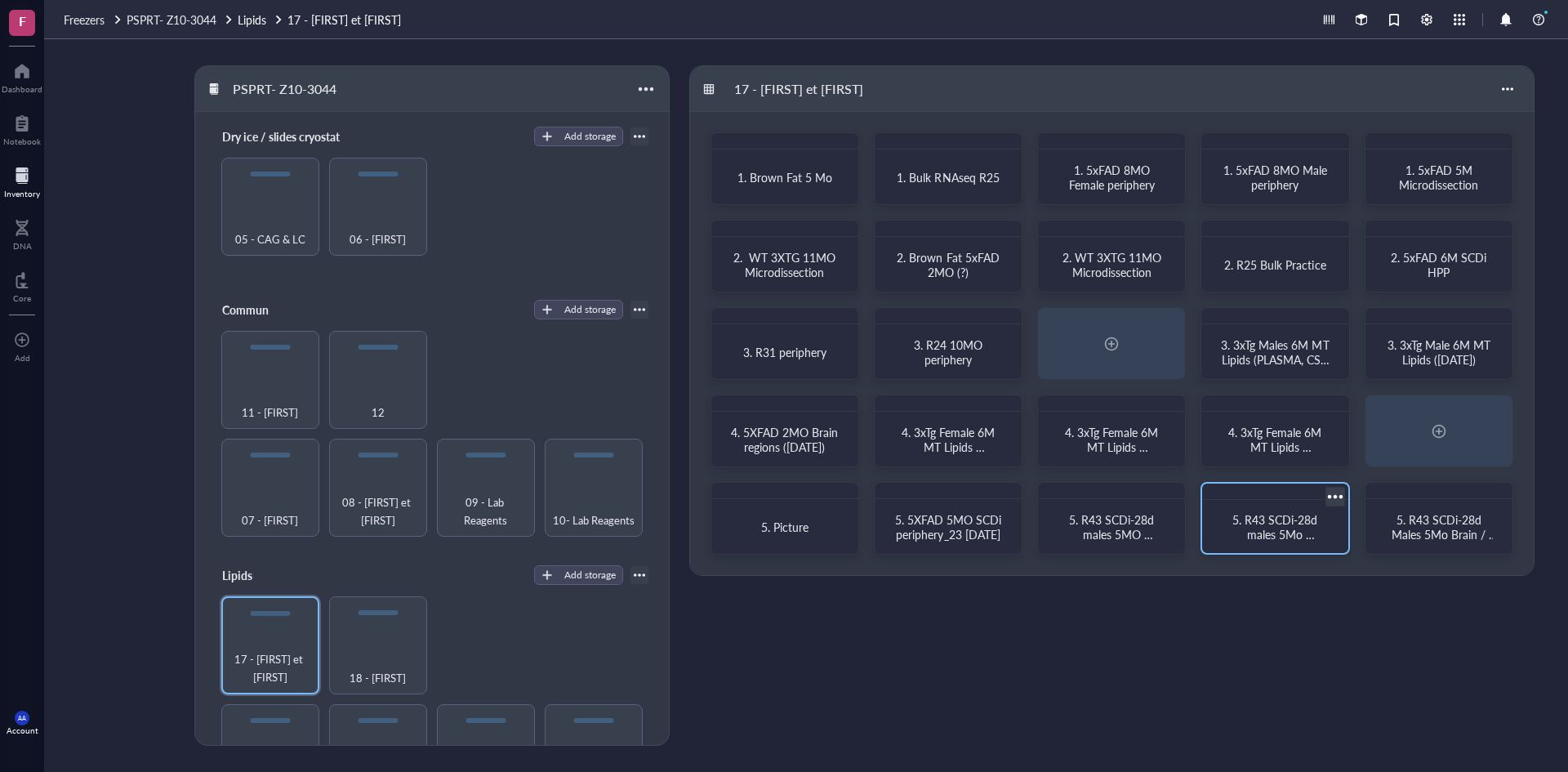 click on "5. R43 SCDi-28d males 5Mo periphery/19 [MONTH] [YEAR]" at bounding box center (1276, 542) 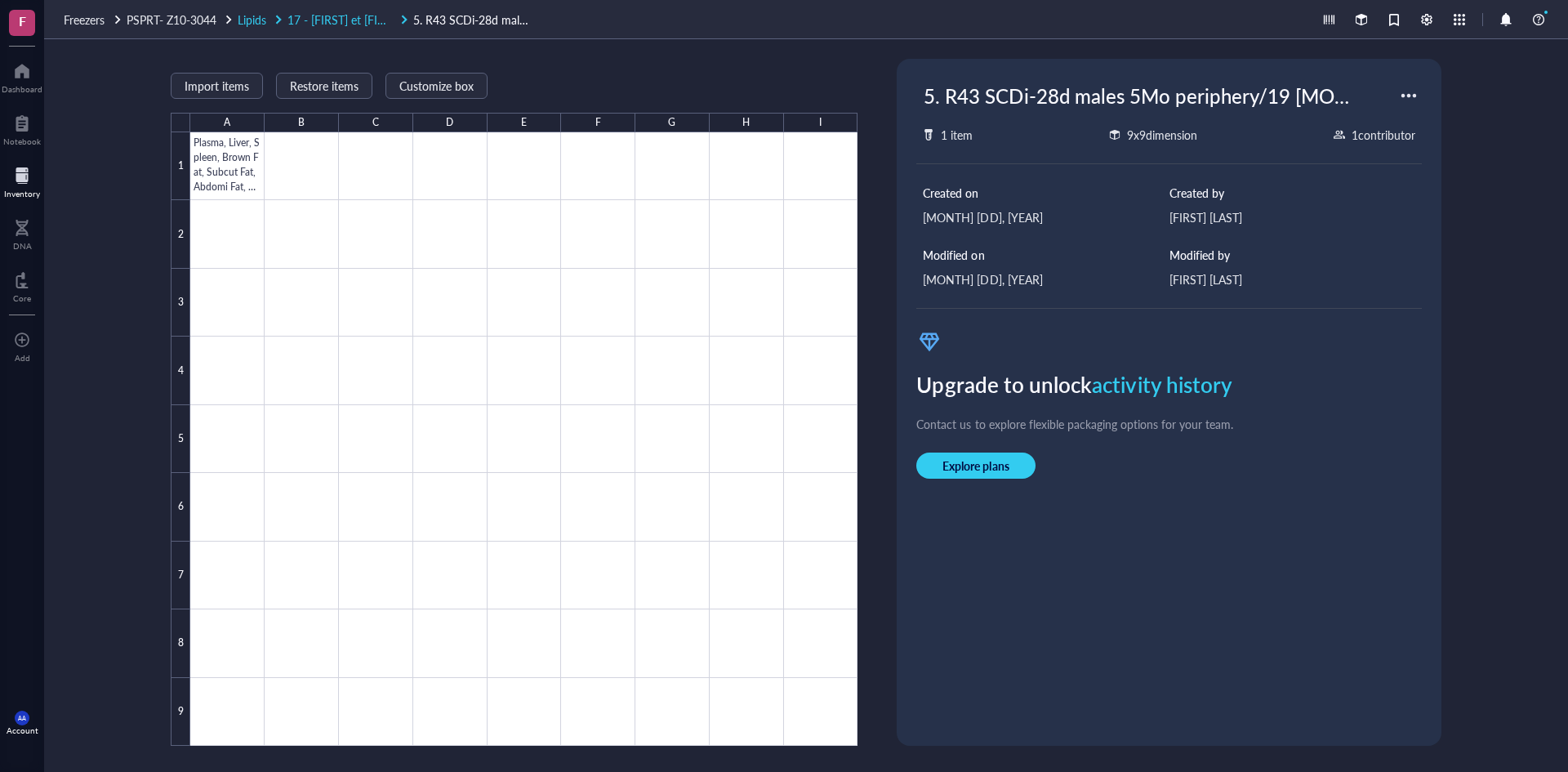 click on "17 - [FIRST] et [FIRST]" at bounding box center (344, 20) 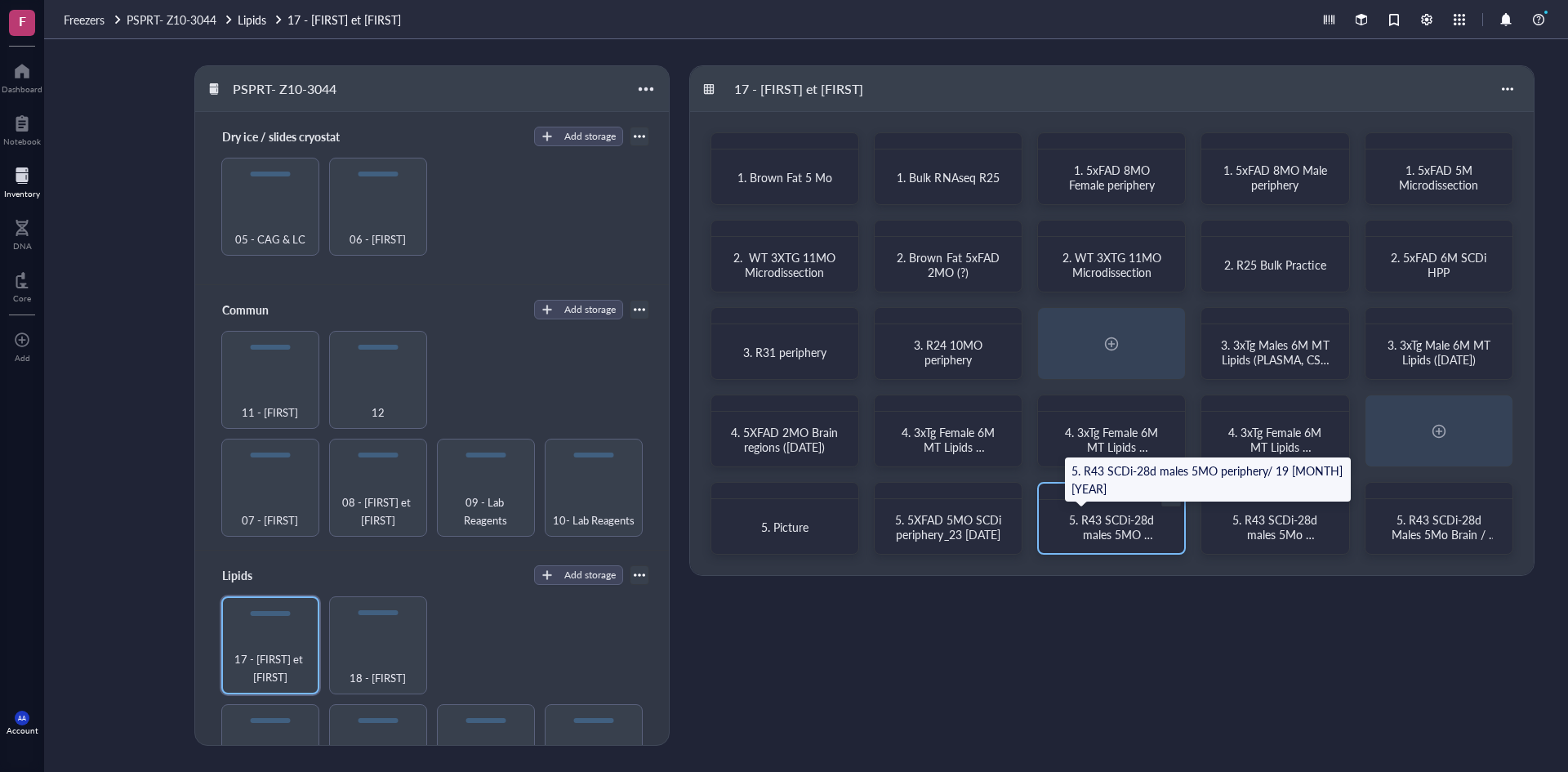 click on "5. R43 SCDi-28d males 5MO periphery/ 19 [MONTH] [YEAR]" at bounding box center (1112, 542) 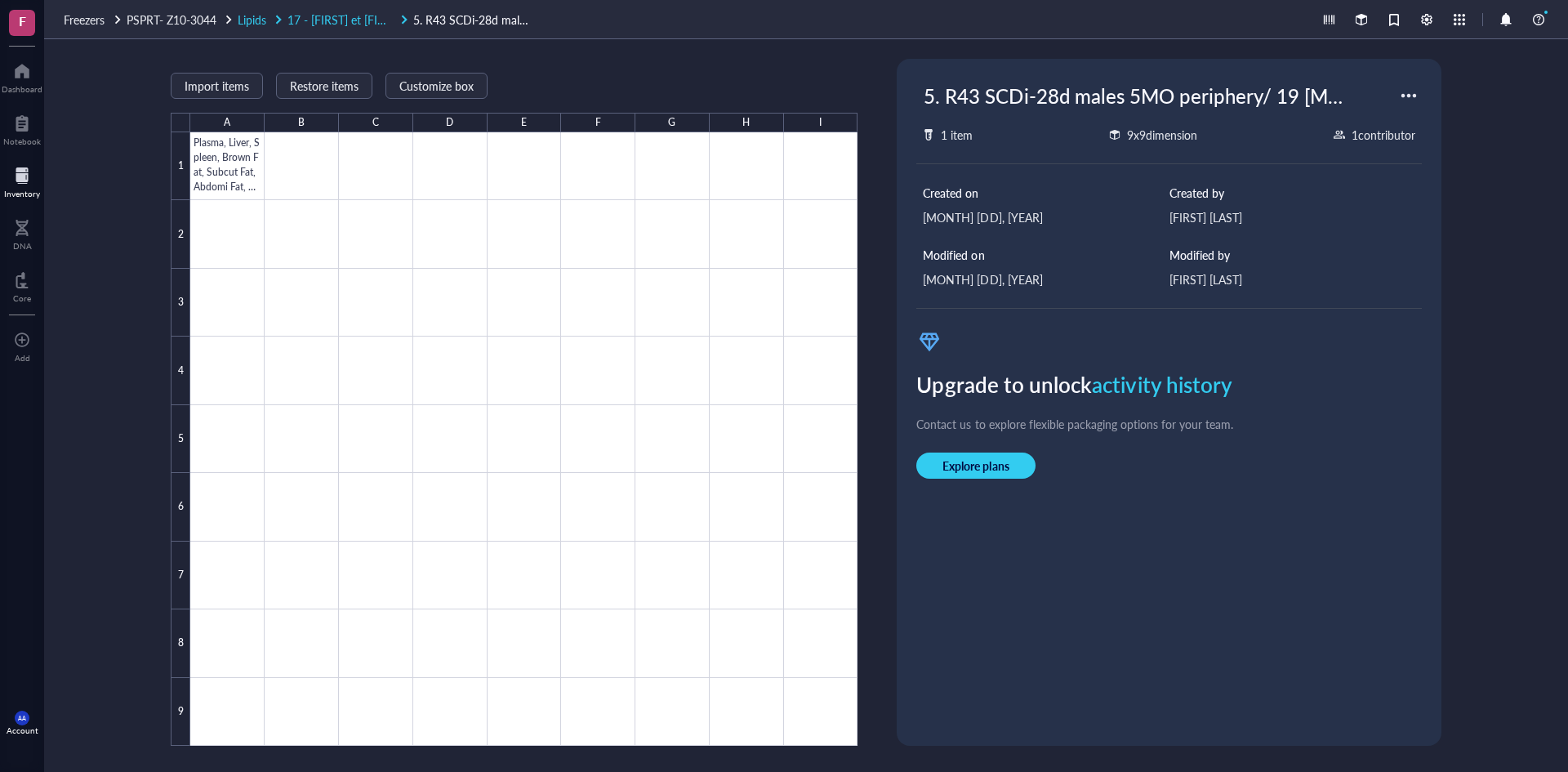 click on "17 - [FIRST] et [FIRST]" at bounding box center [344, 20] 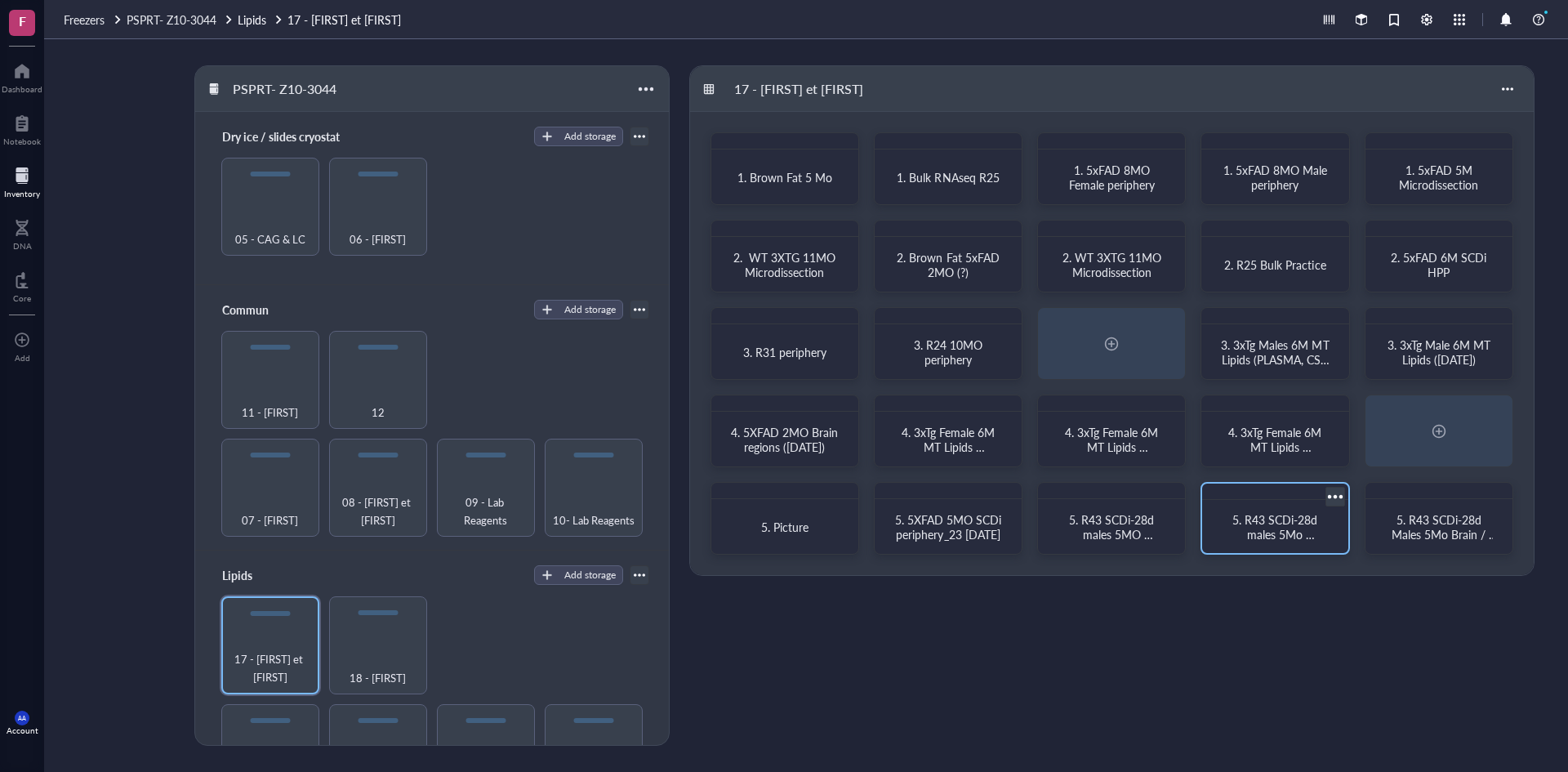 click on "5. R43 SCDi-28d males 5Mo periphery/19 [MONTH] [YEAR]" at bounding box center (1276, 542) 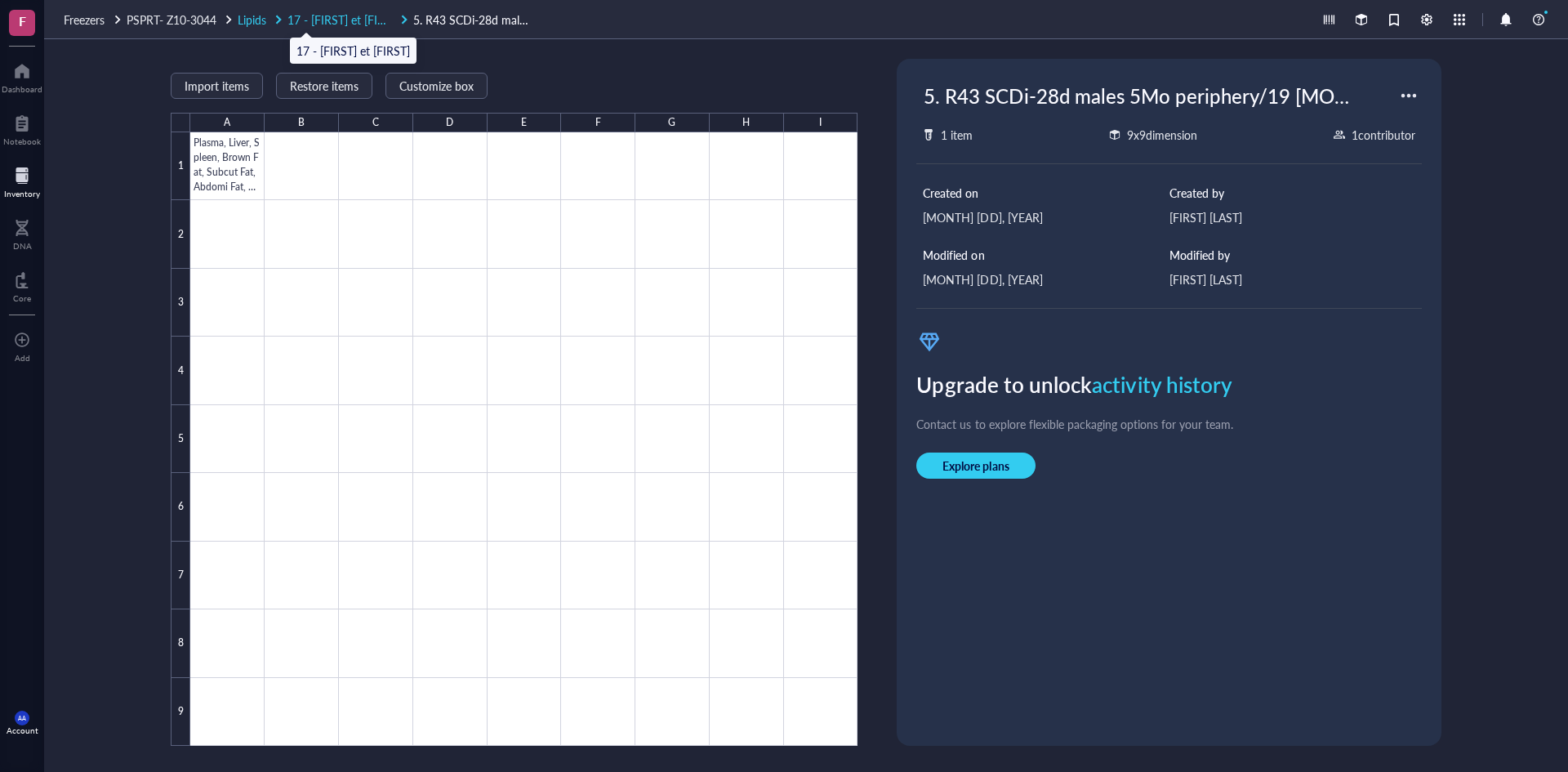 click on "17 - [FIRST] et [FIRST]" at bounding box center (344, 20) 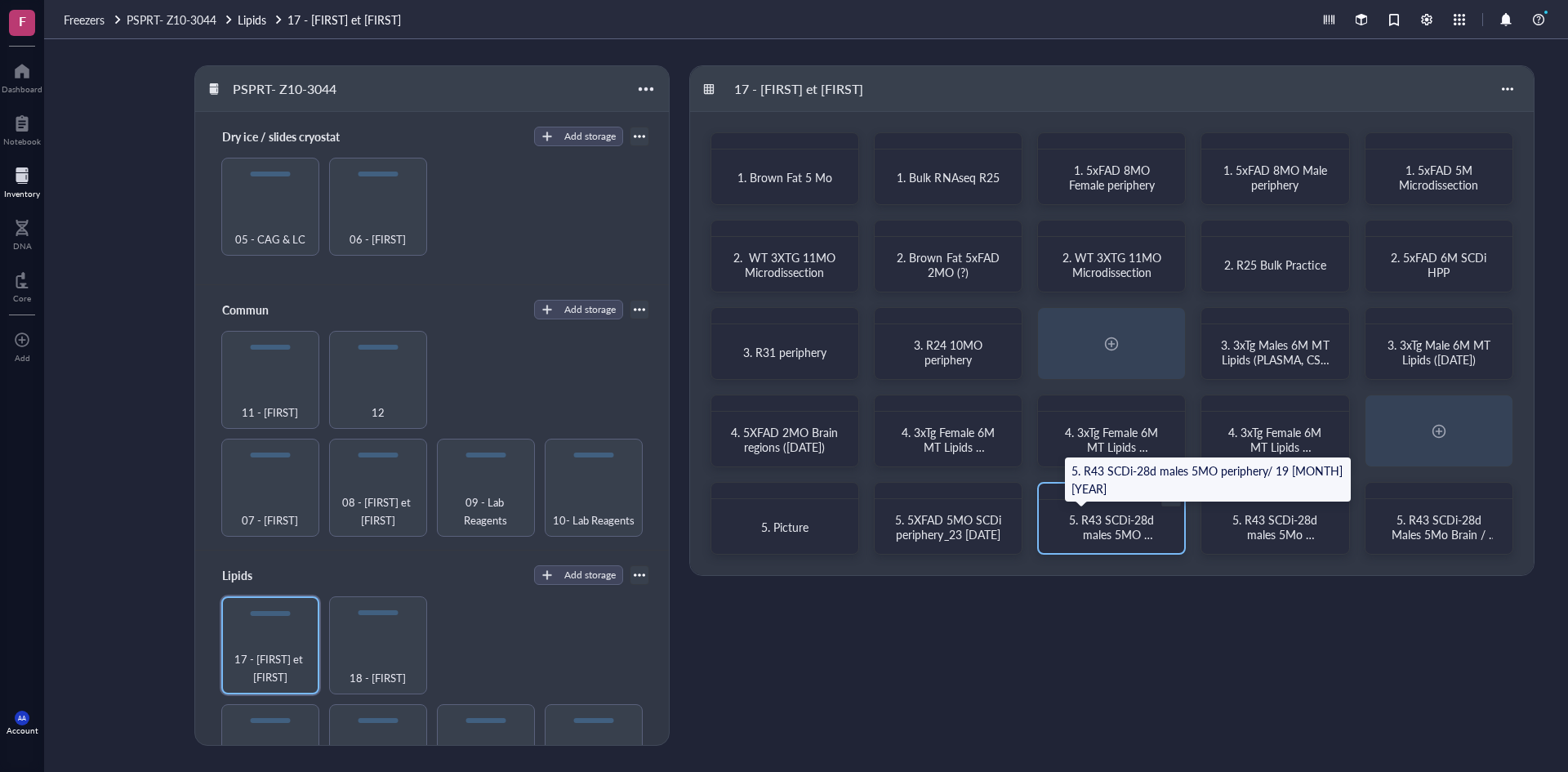 click on "5. R43 SCDi-28d males 5MO periphery/ 19 [MONTH] [YEAR]" at bounding box center (1112, 542) 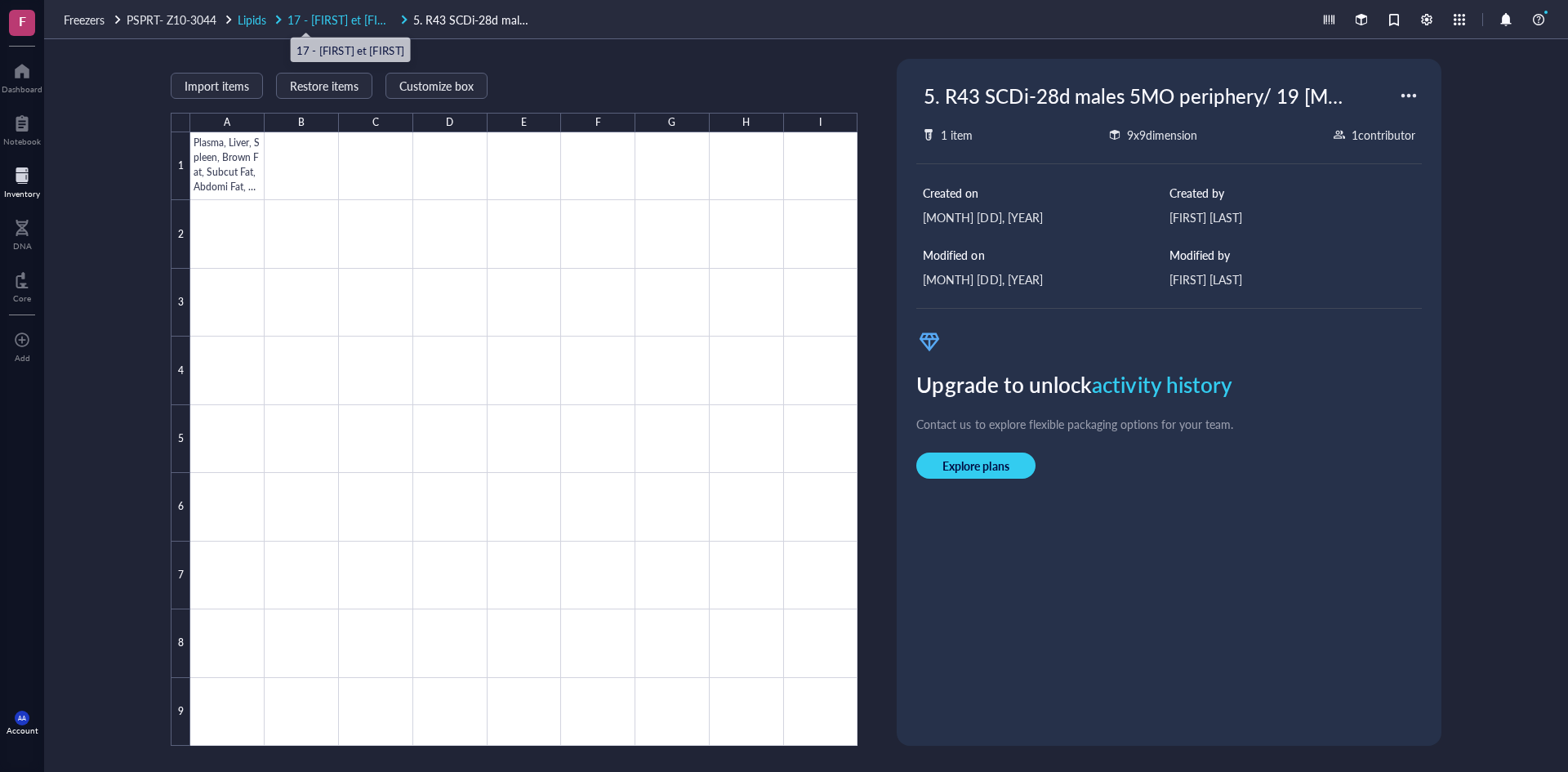 click on "17 - [FIRST] et [FIRST]" at bounding box center [344, 20] 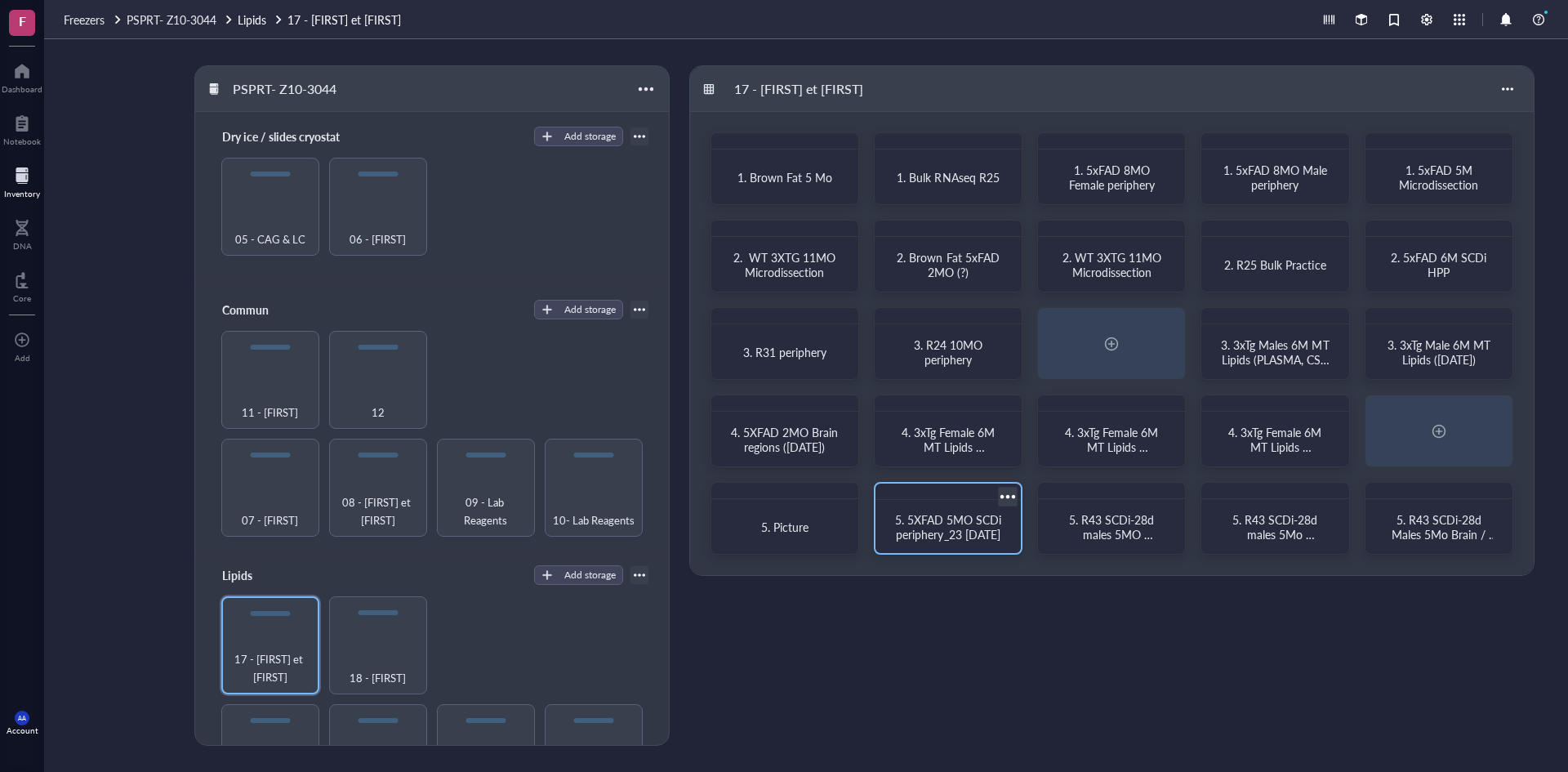 click on "5. 5XFAD 5MO SCDi periphery_23 [DATE]" at bounding box center [950, 527] 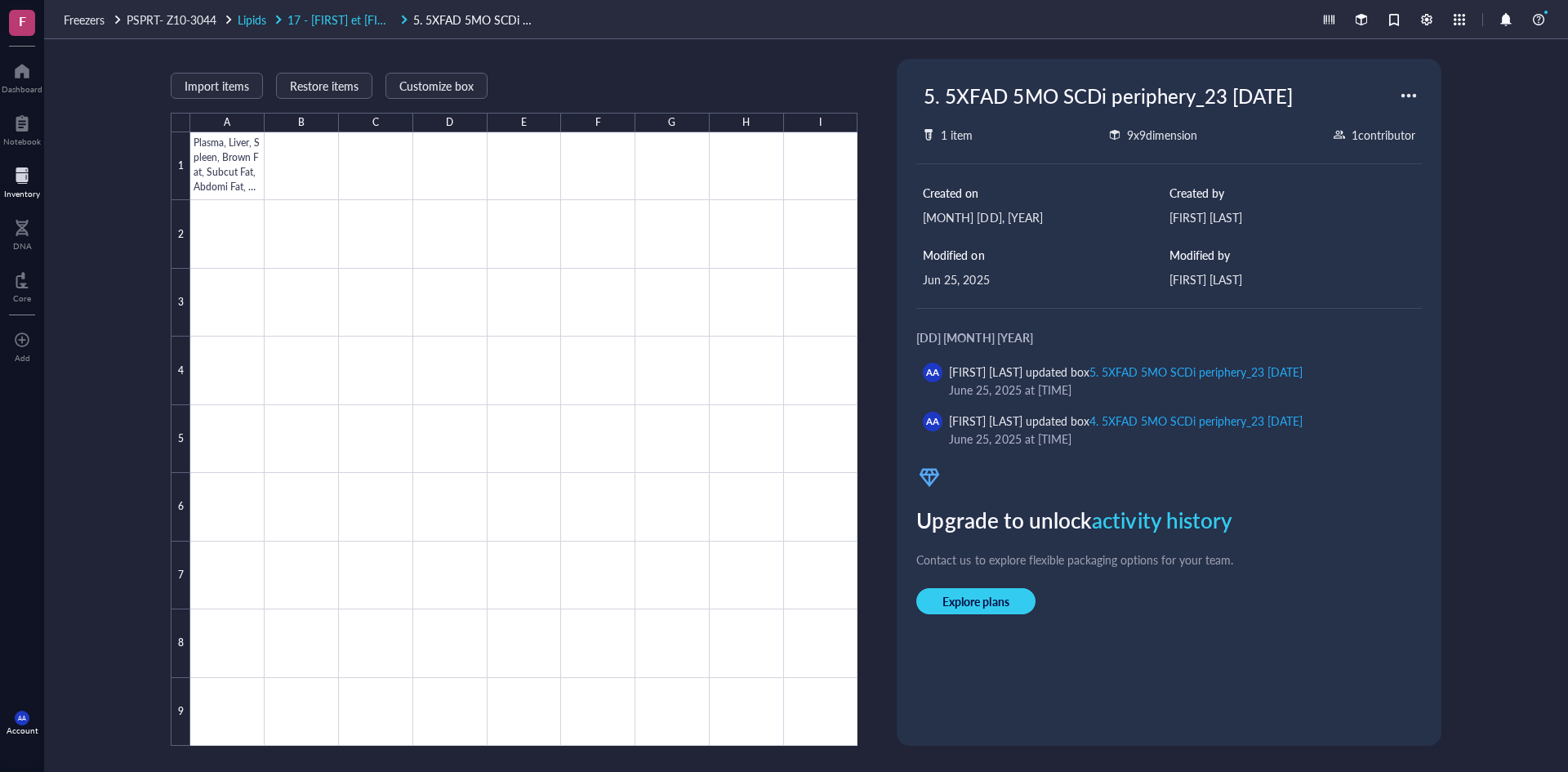 click on "Lipids" at bounding box center [252, 20] 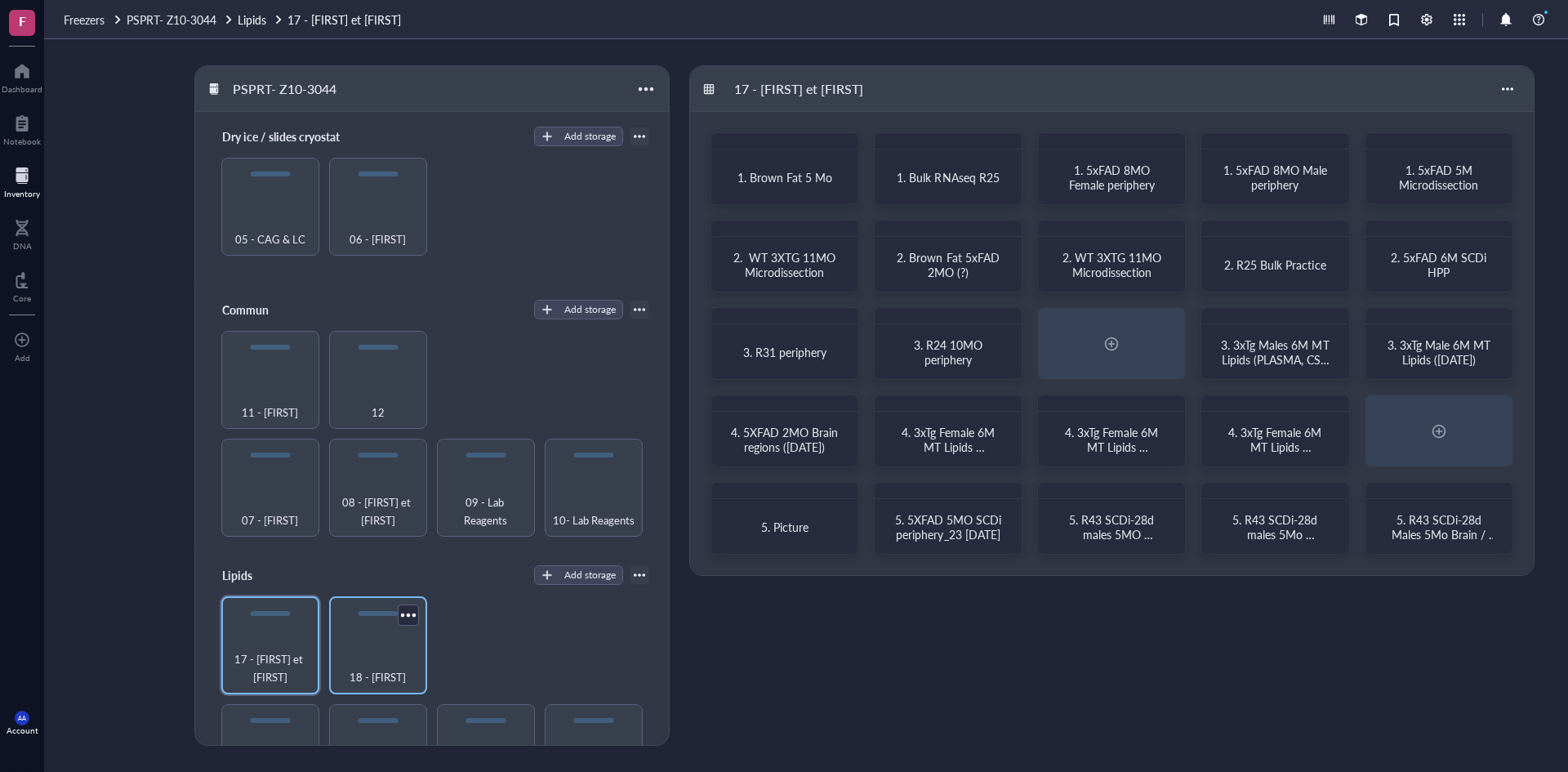 click on "18 - [FIRST]" at bounding box center (378, 668) 